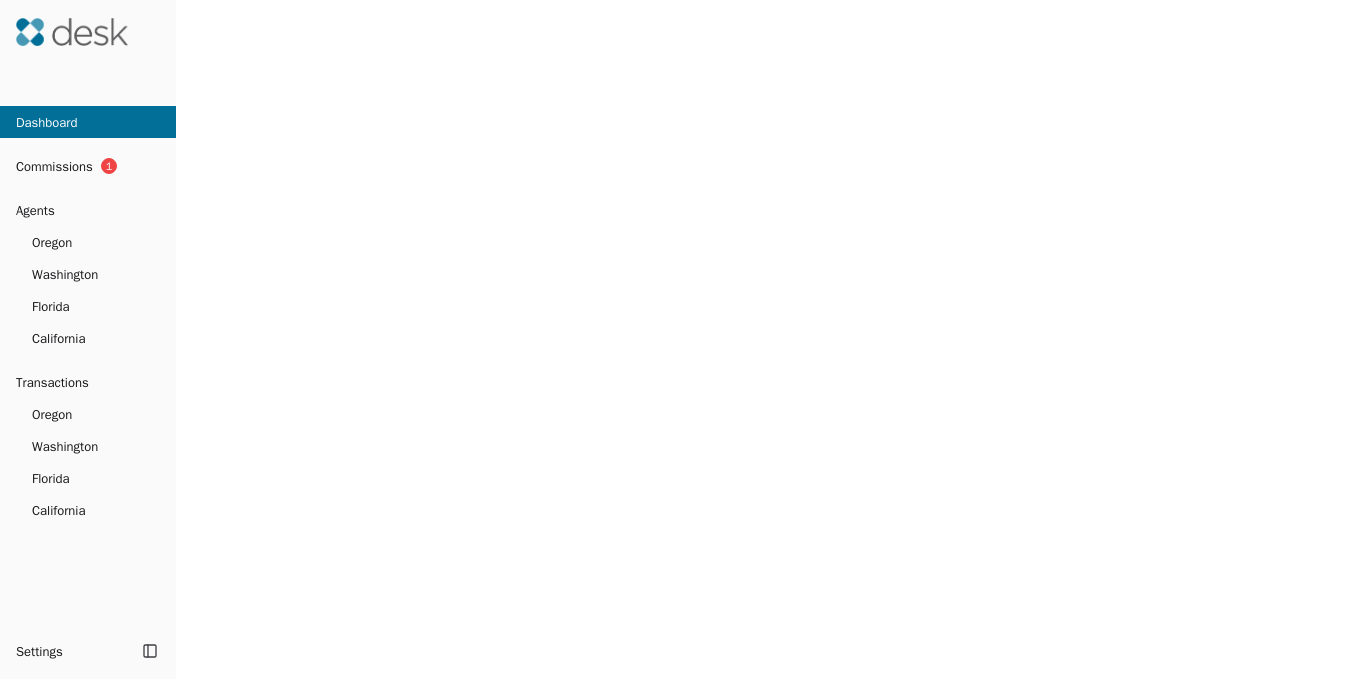 scroll, scrollTop: 0, scrollLeft: 0, axis: both 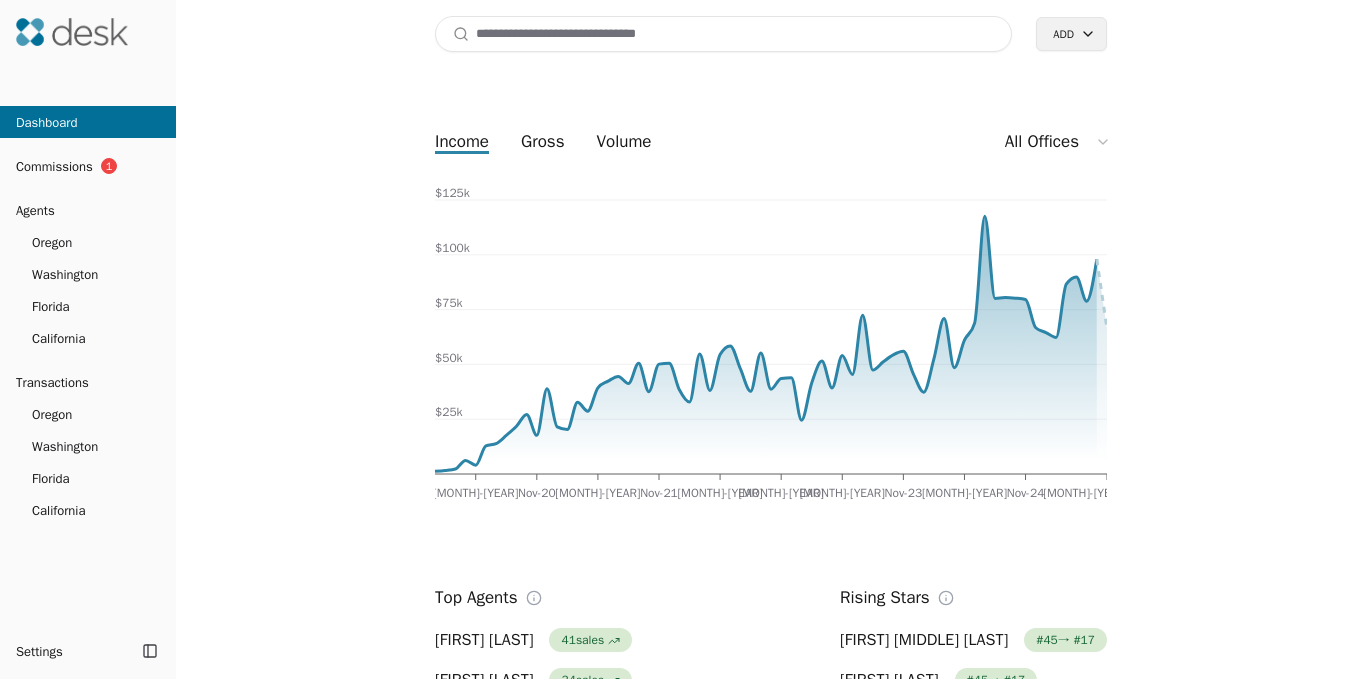 click on "Oregon" at bounding box center [88, 242] 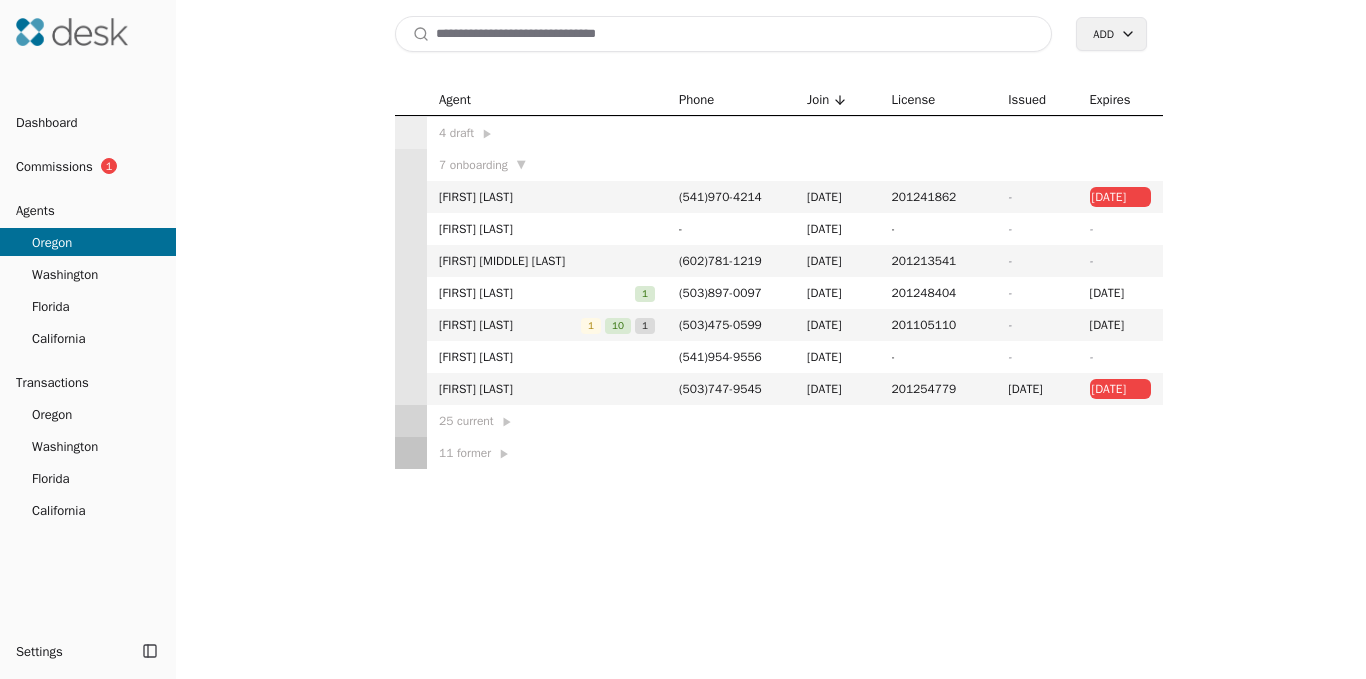 click on "Commissions 1" at bounding box center [88, 166] 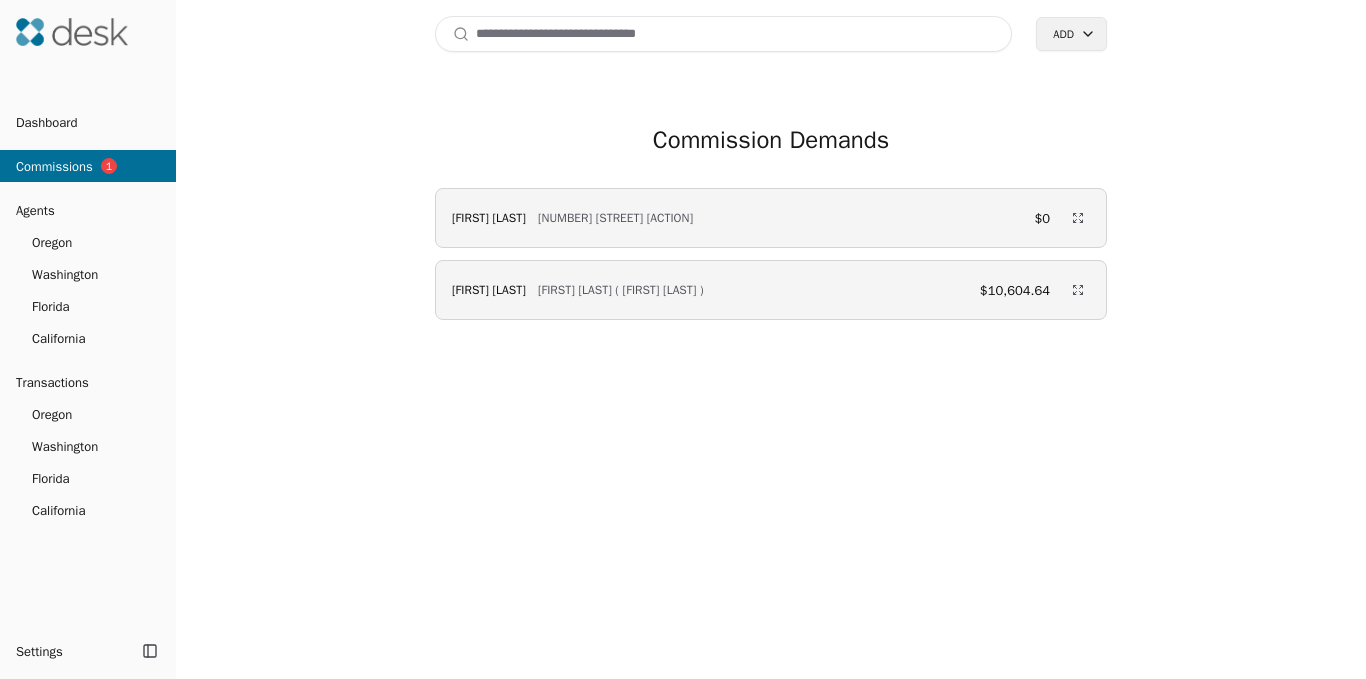click on "Oregon" at bounding box center [88, 242] 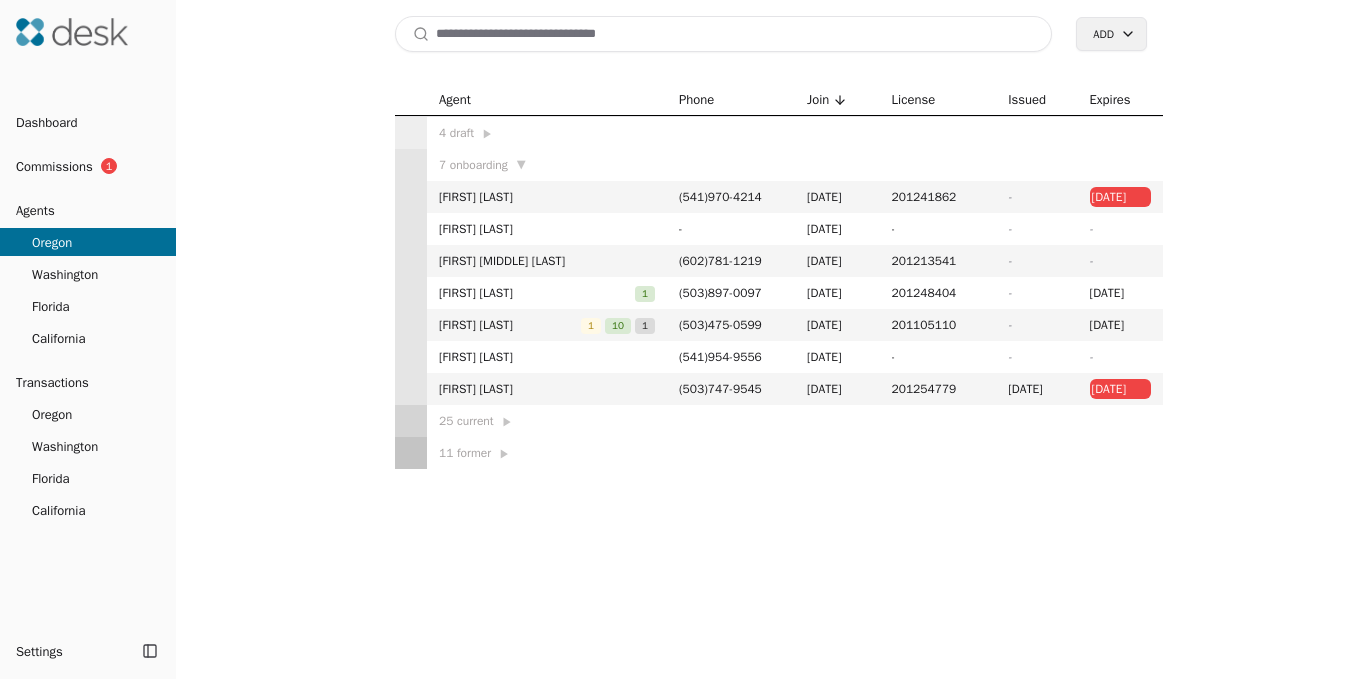 click on "4   draft ▶" at bounding box center (547, 133) 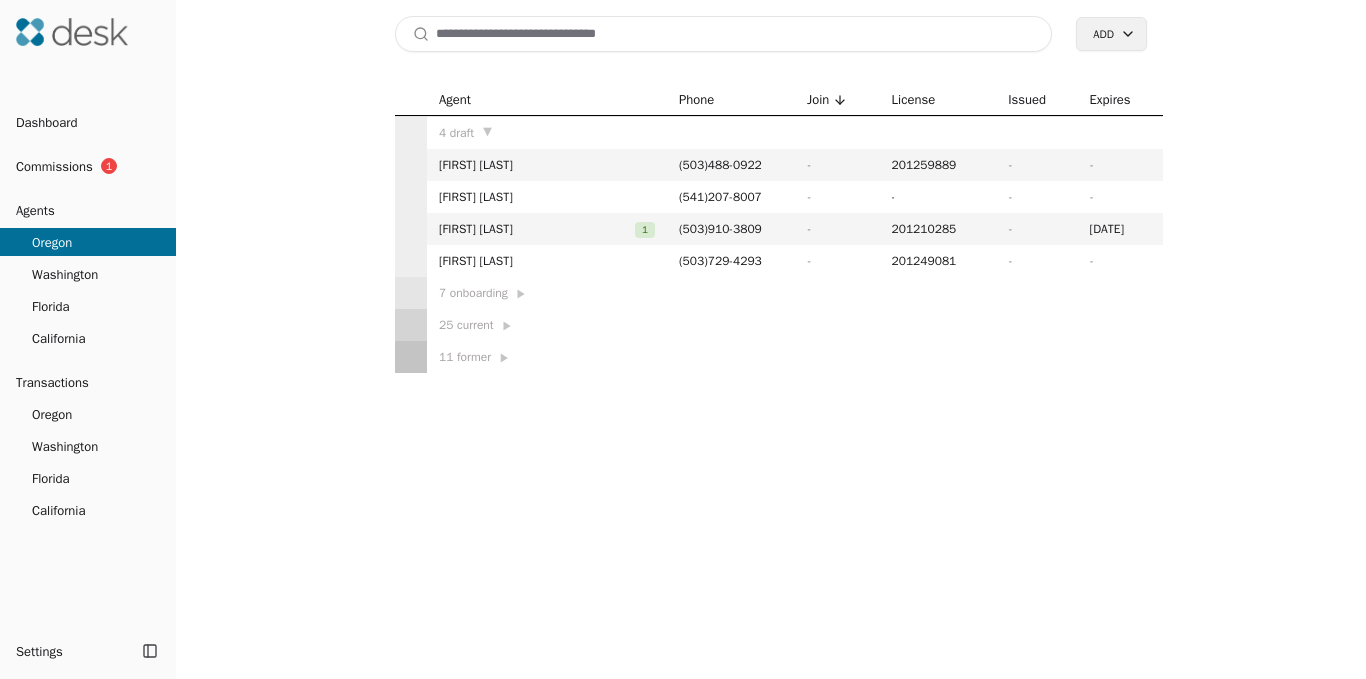 click on "[FIRST] [LAST]" at bounding box center [547, 165] 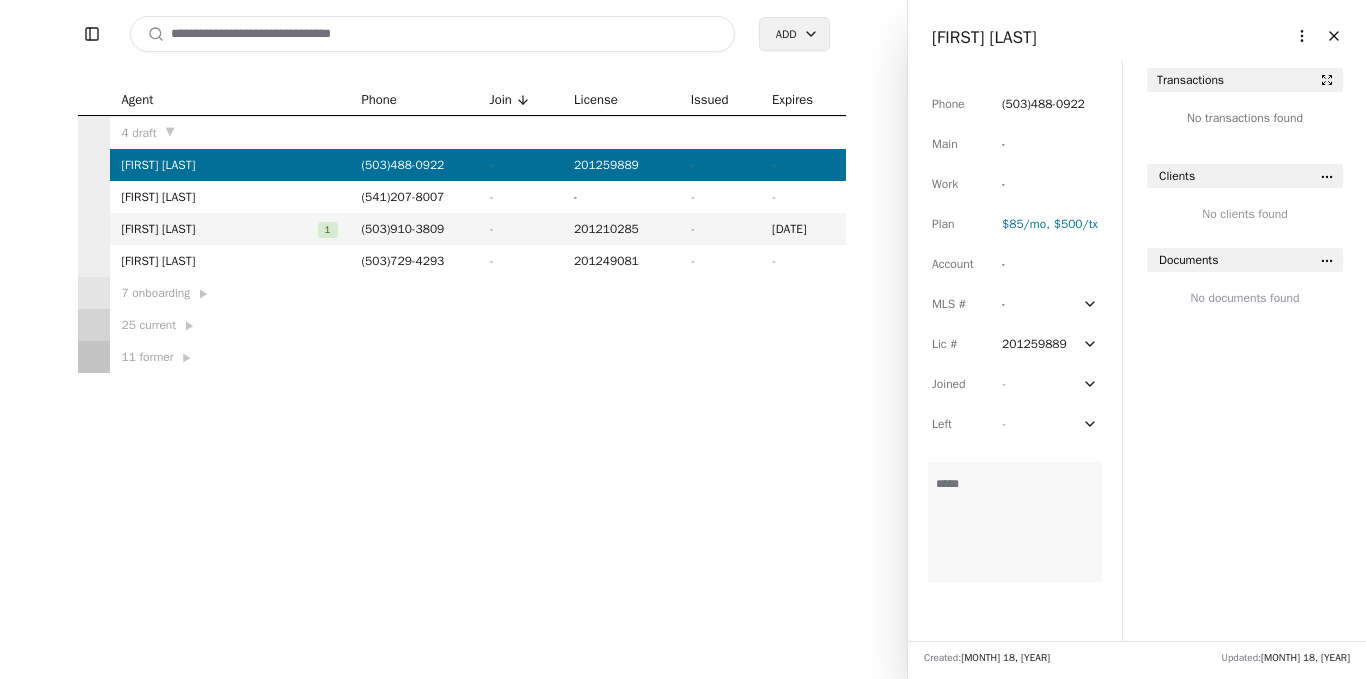 click on "$85 /mo," at bounding box center [1026, 224] 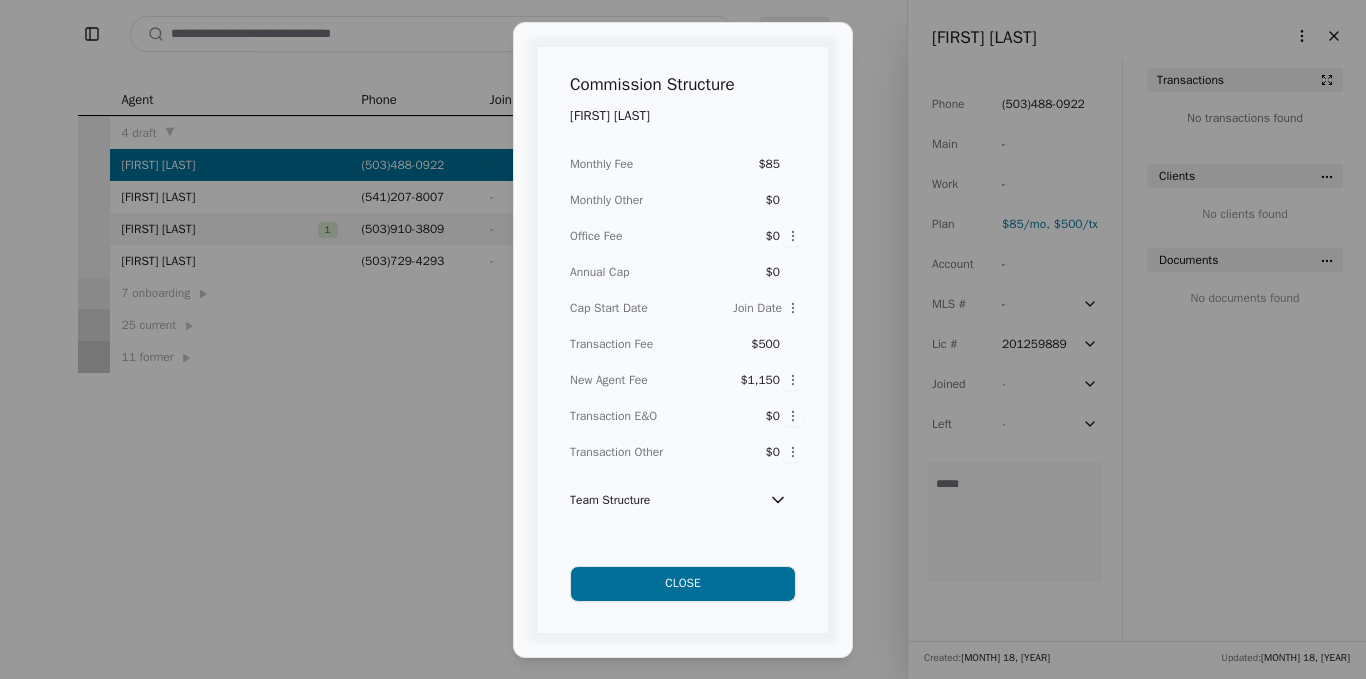 click on "Commission Structure [FIRST] [LAST] Monthly Fee $85 Monthly Other $0 Office Fee $0 Annual Cap $0 Cap Start Date Join Date Transaction Fee $500 New Agent Fee $1,150 Transaction E&O $0 Transaction Other $0 Team Structure Close" at bounding box center [683, 339] 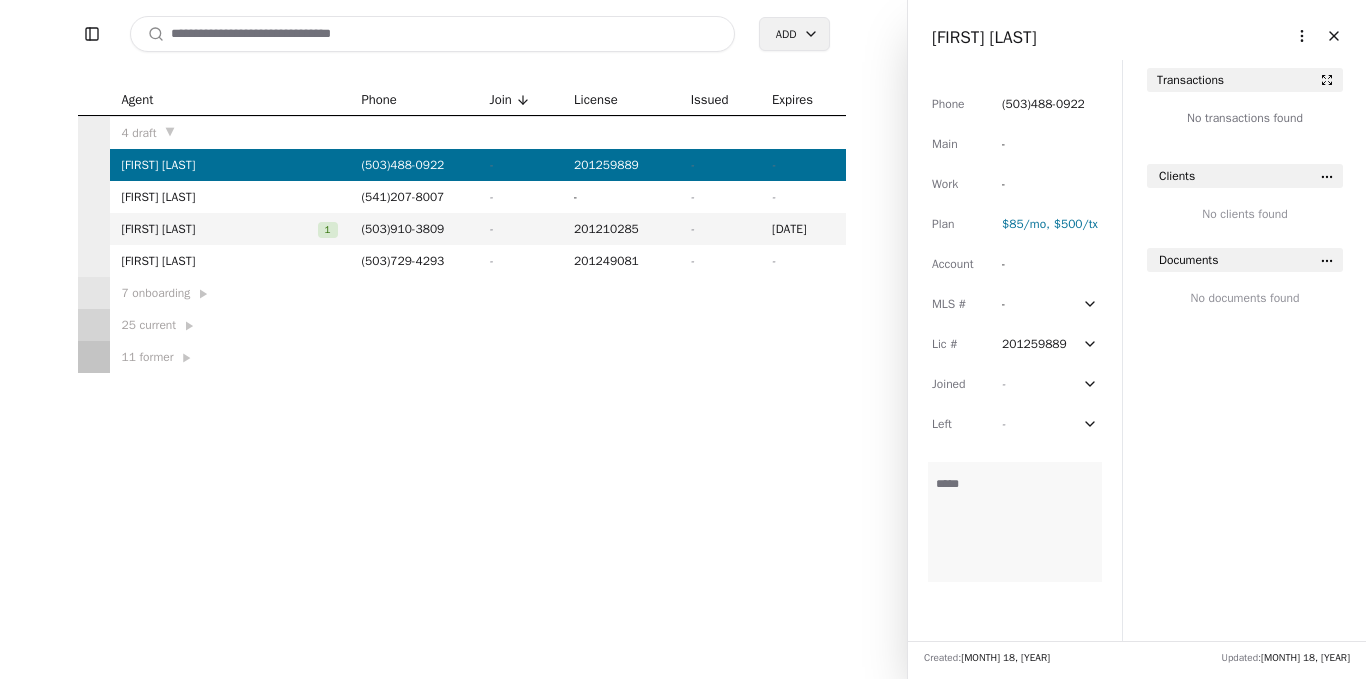 click on "-" at bounding box center [1020, 304] 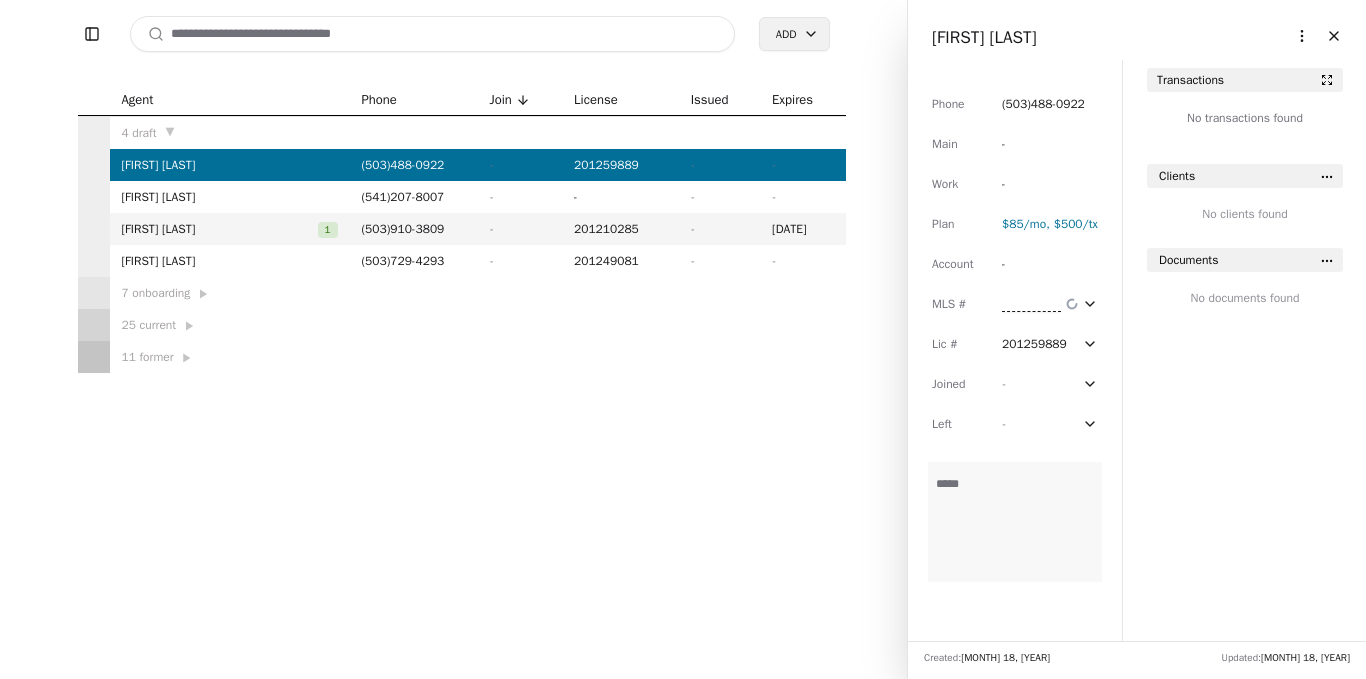 click on "-" at bounding box center (1050, 384) 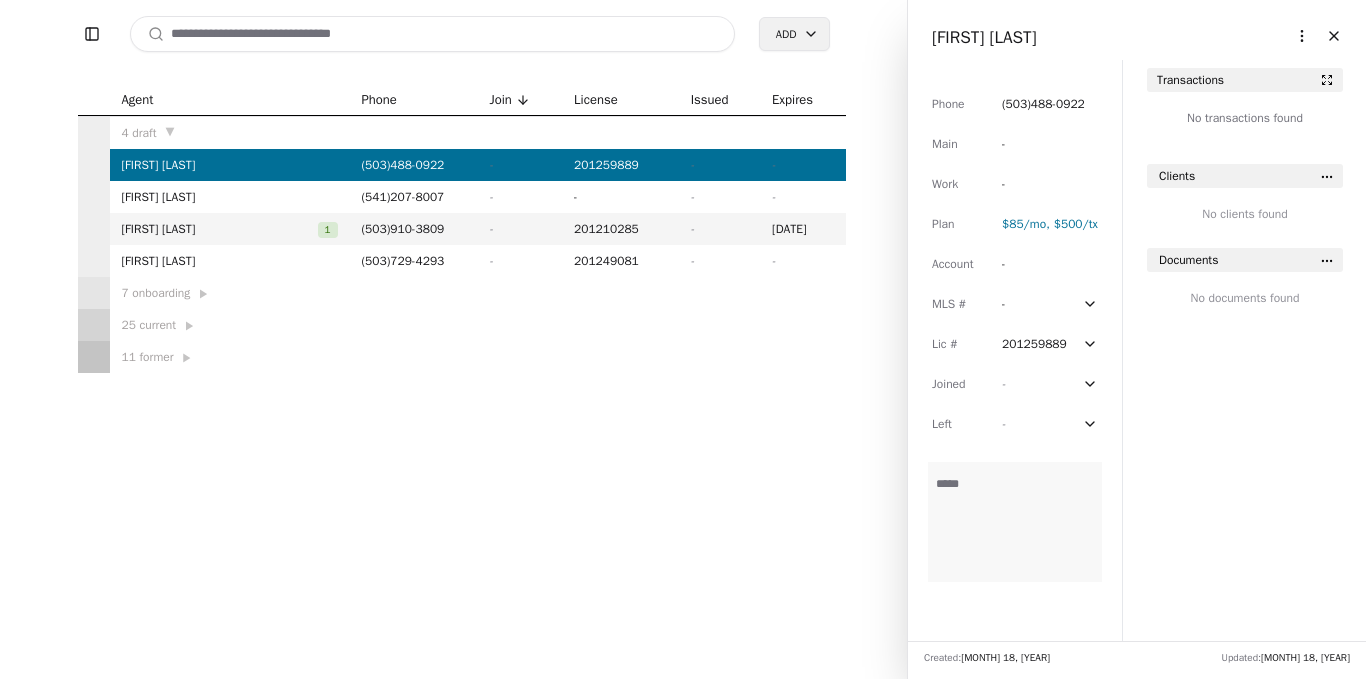 click 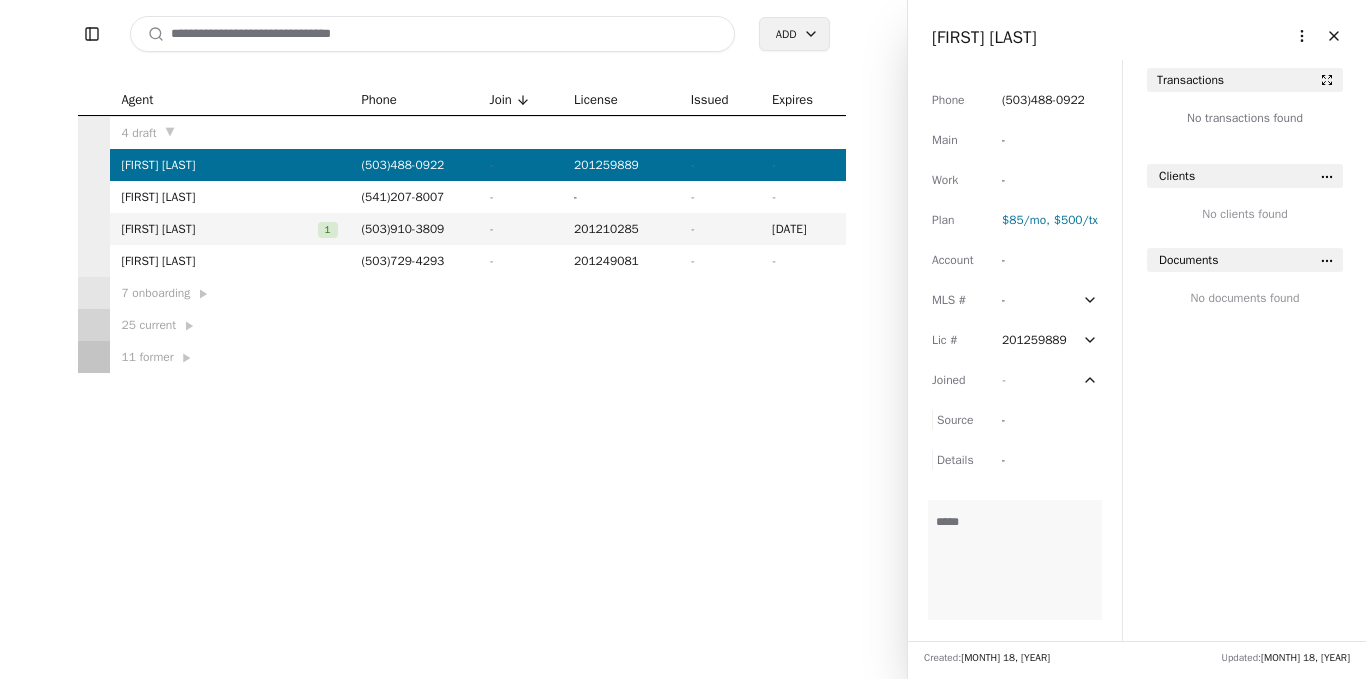 scroll, scrollTop: 0, scrollLeft: 0, axis: both 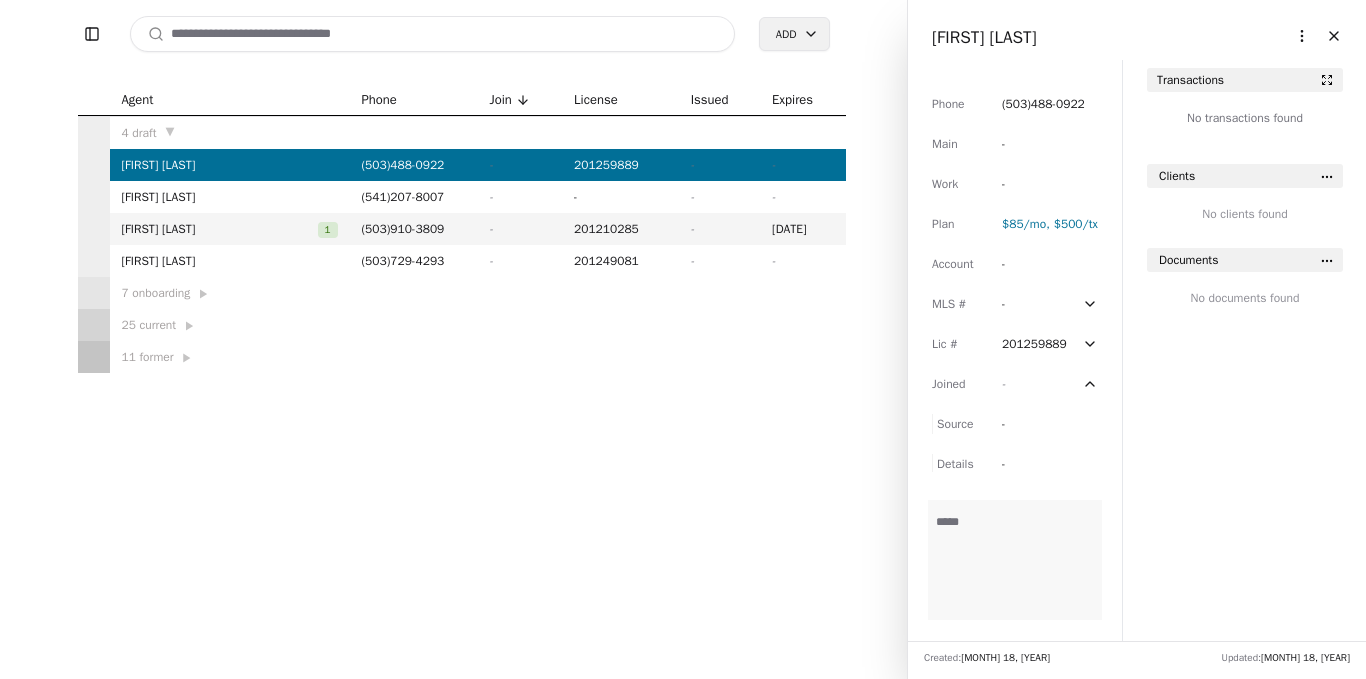 click on "Agent Phone Join License IssuedExpires 4   draft ▼ [FIRST] [LAST] ( [AREACODE] ) [EXCHANG] - [LINENUM] - 201259889 - - [FIRST] [LAST] ( [AREACODE] ) [EXCHANG] - [LINENUM] - - - - [FIRST] [LAST] 1 ( [AREACODE] ) [EXCHANG] - [LINENUM] - 201210285 - [DATE] [FIRST] [LAST] ( [AREACODE] ) [EXCHANG] - [LINENUM] - 201249081 - - 7   onboarding ▶ 25   current ▶ 11   former ▶" at bounding box center [461, 228] 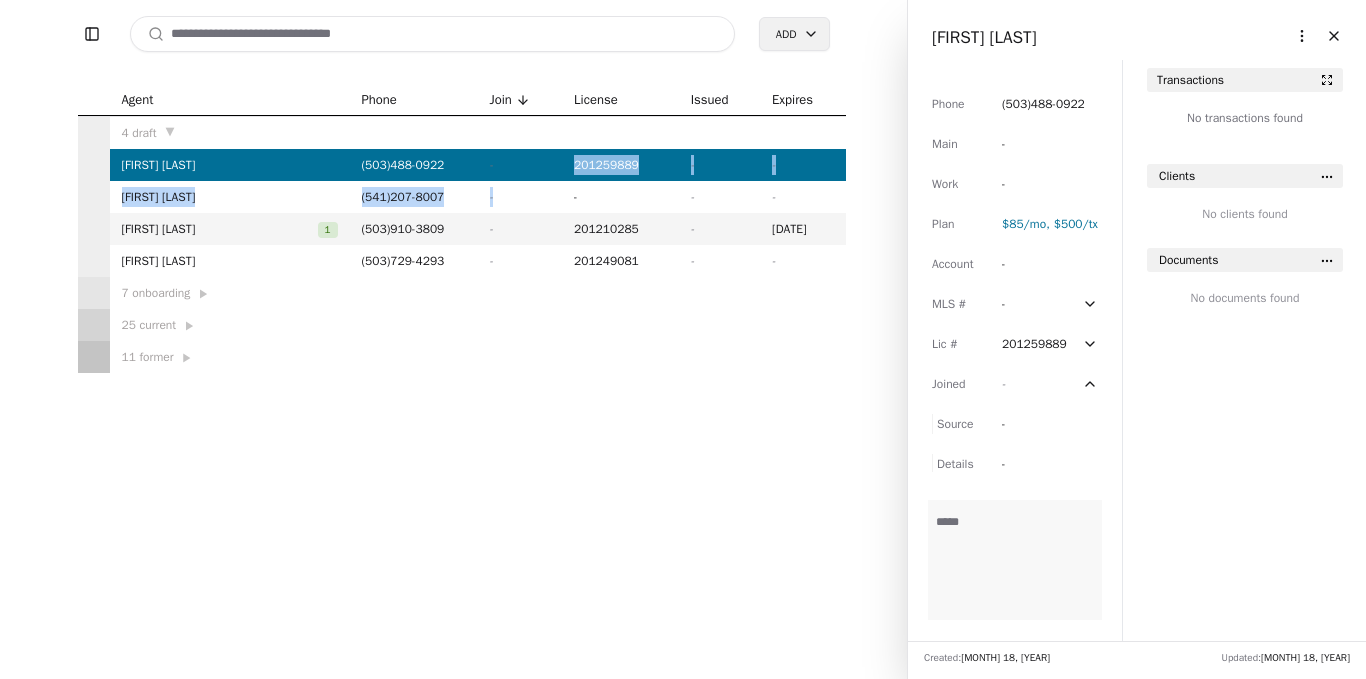 drag, startPoint x: 544, startPoint y: 160, endPoint x: 531, endPoint y: 192, distance: 34.539833 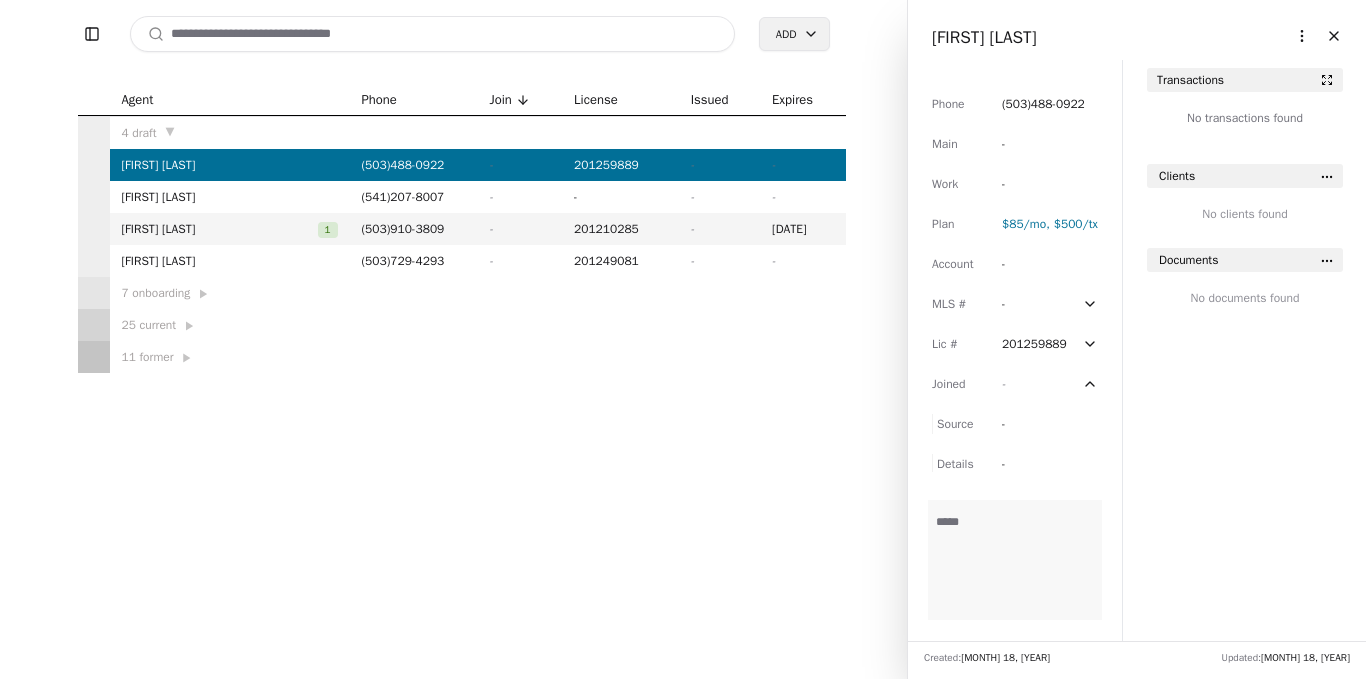 click on "Agent Phone Join License IssuedExpires 4   draft ▼ [FIRST] [LAST] ( [AREACODE] ) [EXCHANG] - [LINENUM] - 201259889 - - [FIRST] [LAST] ( [AREACODE] ) [EXCHANG] - [LINENUM] - - - - [FIRST] [LAST] 1 ( [AREACODE] ) [EXCHANG] - [LINENUM] - 201210285 - [DATE] [FIRST] [LAST] ( [AREACODE] ) [EXCHANG] - [LINENUM] - 201249081 - - 7   onboarding ▶ 25   current ▶ 11   former ▶" at bounding box center [461, 228] 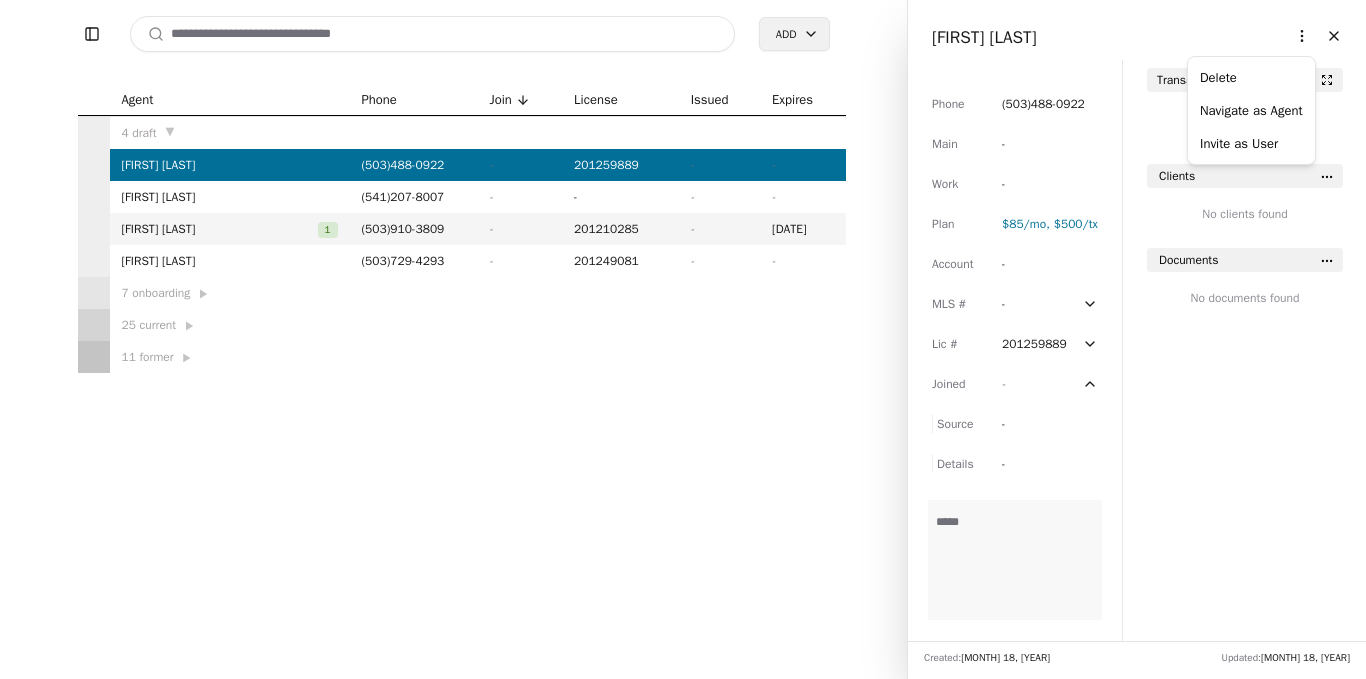 click on "Toggle Sidebar Search Add Agent Phone Join License IssuedExpires 4   draft ▼ [FIRST] [LAST] ( [AREACODE] ) [EXCHANG] - [LINENUM] - 201259889 - - [FIRST] [LAST] ( [AREACODE] ) [EXCHANG] - [LINENUM] - - - - [FIRST] [LAST] 1 ( [AREACODE] ) [EXCHANG] - [LINENUM] - 201210285 - [DATE] [FIRST] [LAST] ( [AREACODE] ) [EXCHANG] - [LINENUM] - 201249081 - - 7   onboarding ▶ 25   current ▶ 11   former ▶ Agent Sidebar Agent Sidebar
$125k Jennifer Butler More options Close Phone ( 503 ) 488 - 0922 Main - Work - Plan $85 /mo, $500 /tx Account - MLS # - Lic # 201259889 Joined - Source - Details - DOL Docs Card Left - Commission Structure Commission Structure Transactions No transactions found Clients No clients found Documents No documents found Created: July 18, 2025 Updated: July 18, 2025 Production Report Production Report Delete Navigate as Agent Invite as User" at bounding box center [683, 339] 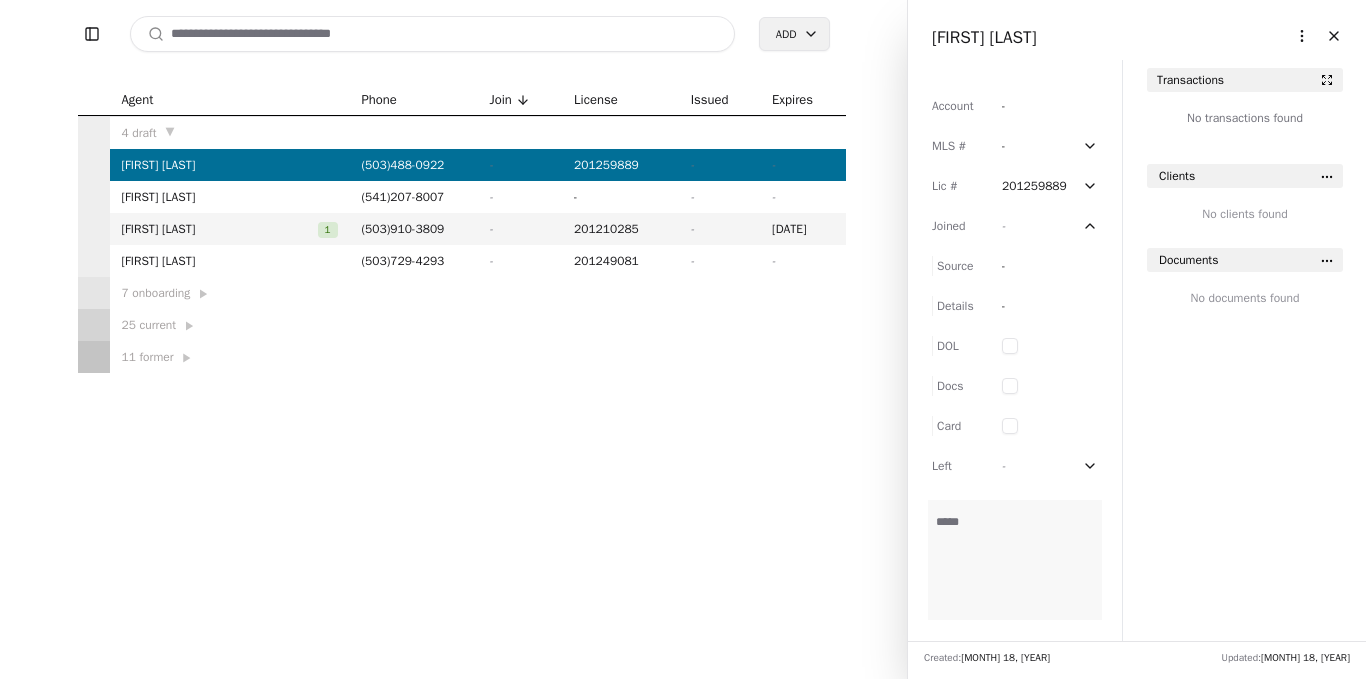scroll, scrollTop: 161, scrollLeft: 0, axis: vertical 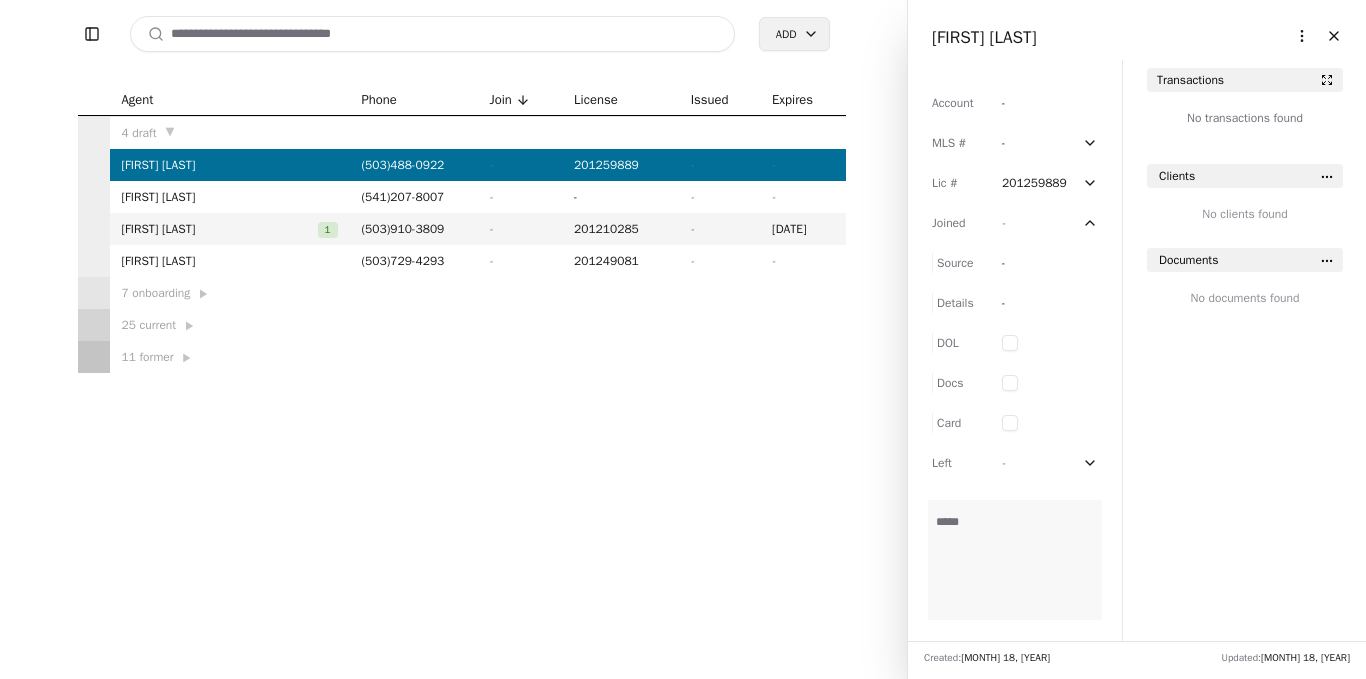 click 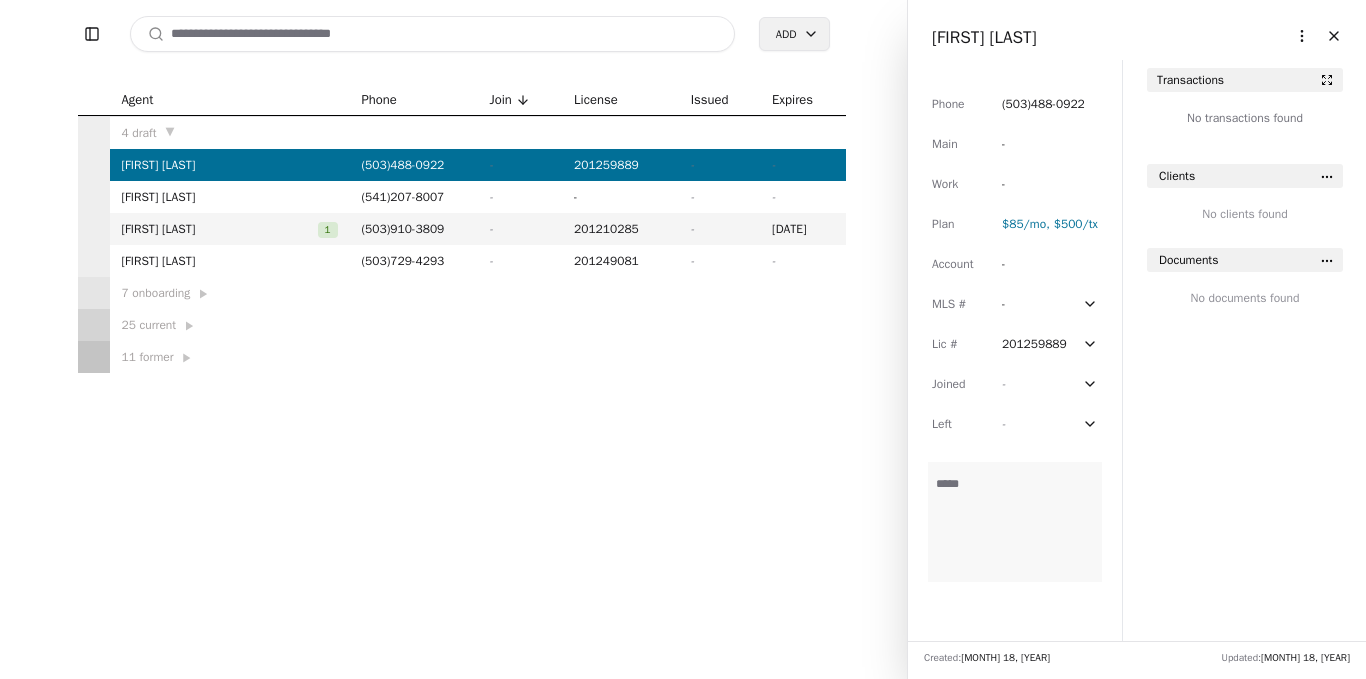 scroll, scrollTop: 0, scrollLeft: 0, axis: both 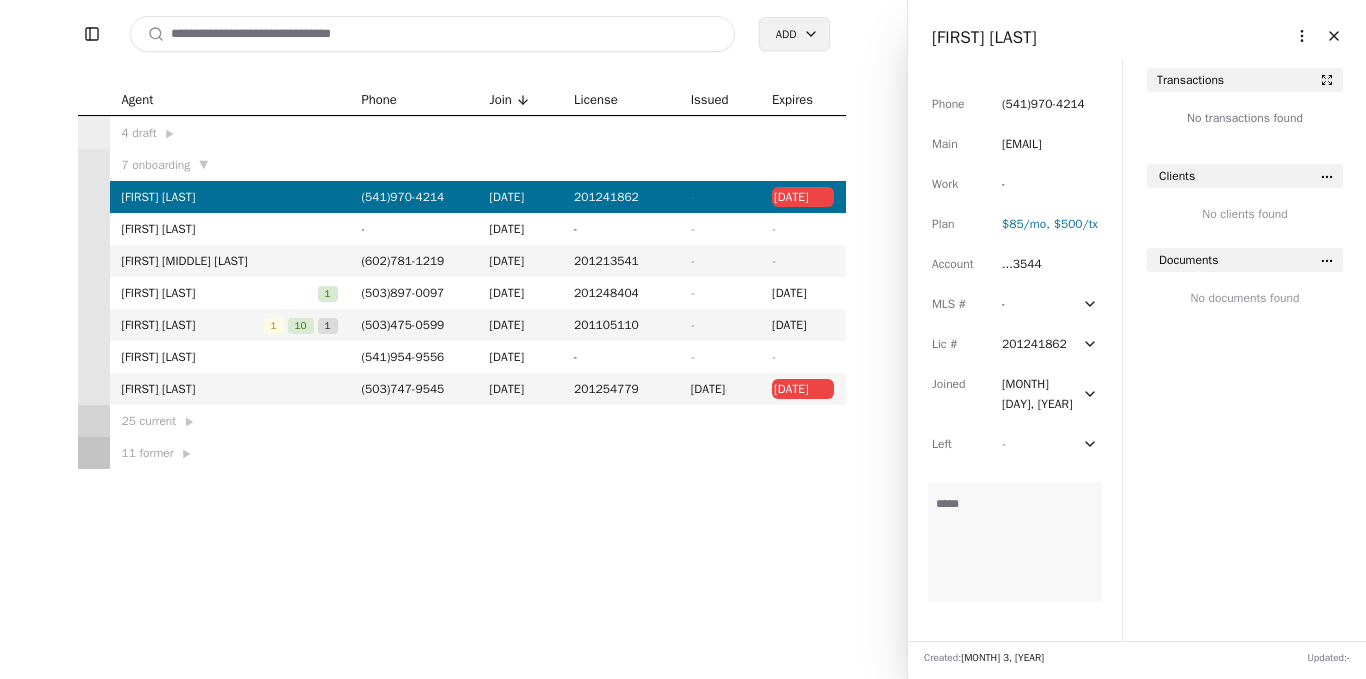 click on "25   current ▶" at bounding box center (230, 421) 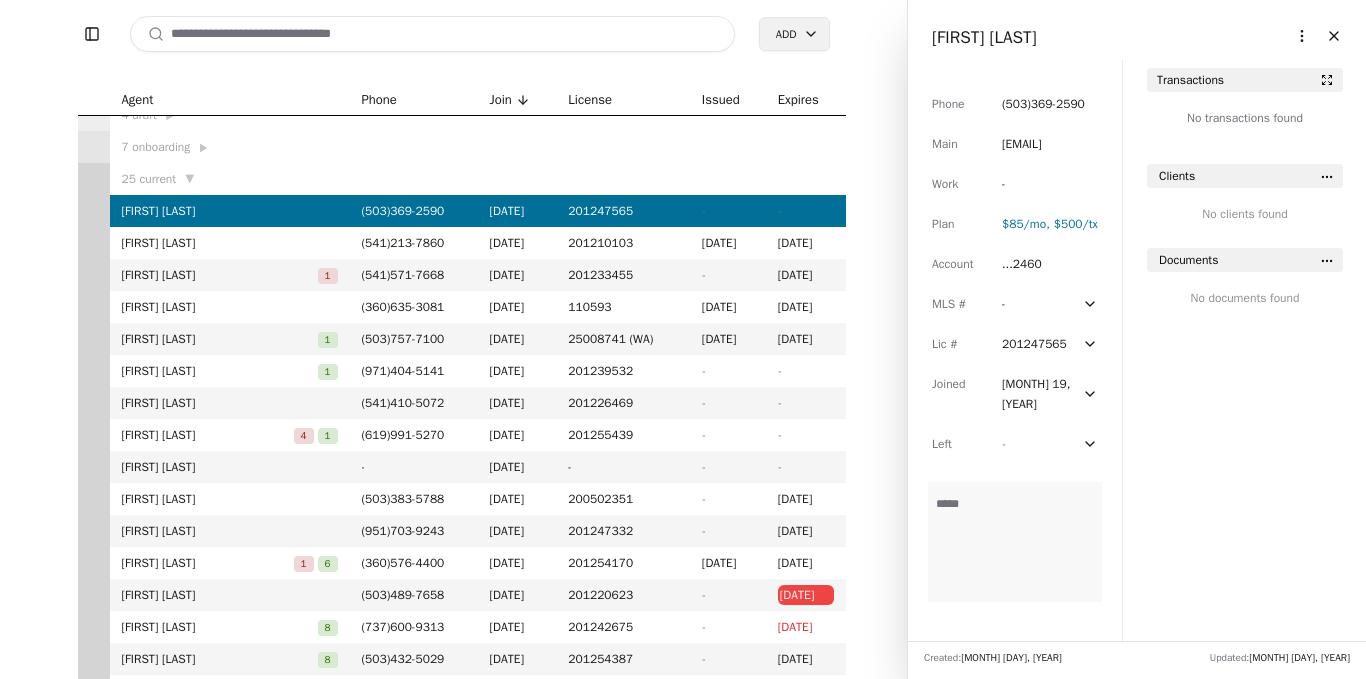 scroll, scrollTop: 0, scrollLeft: 0, axis: both 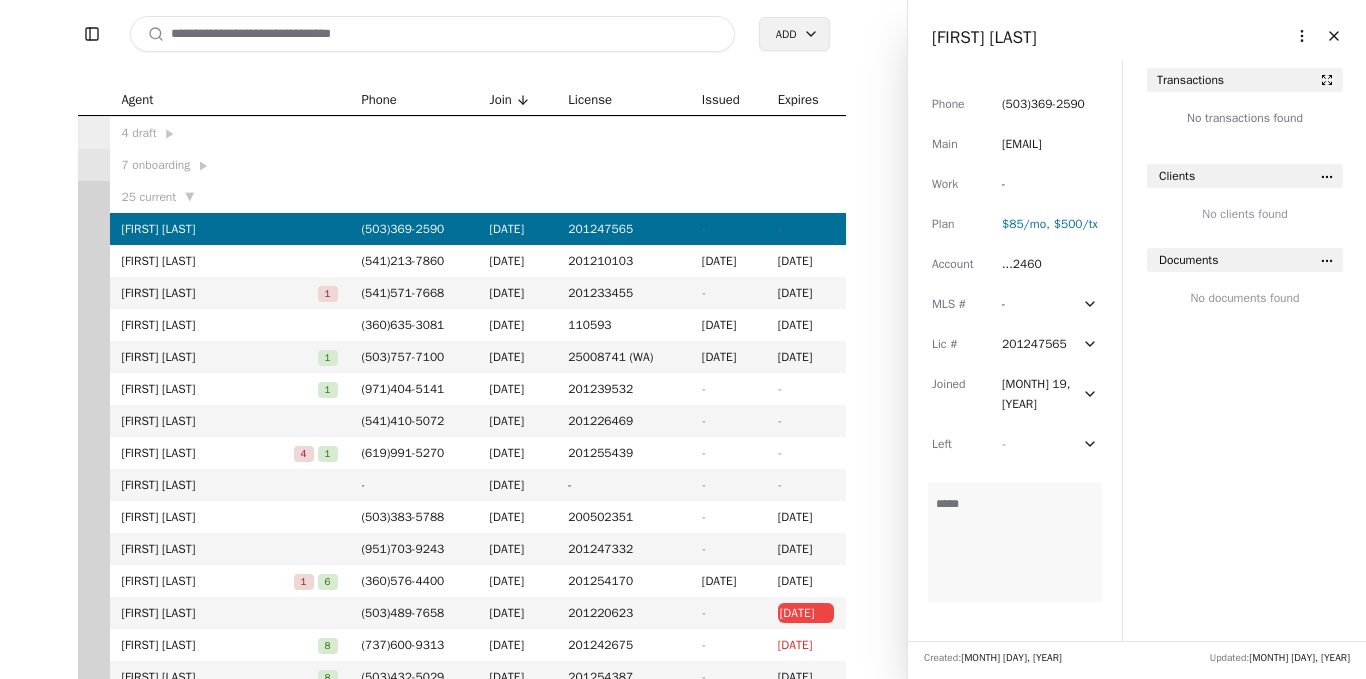click on "4   draft ▶" at bounding box center [230, 133] 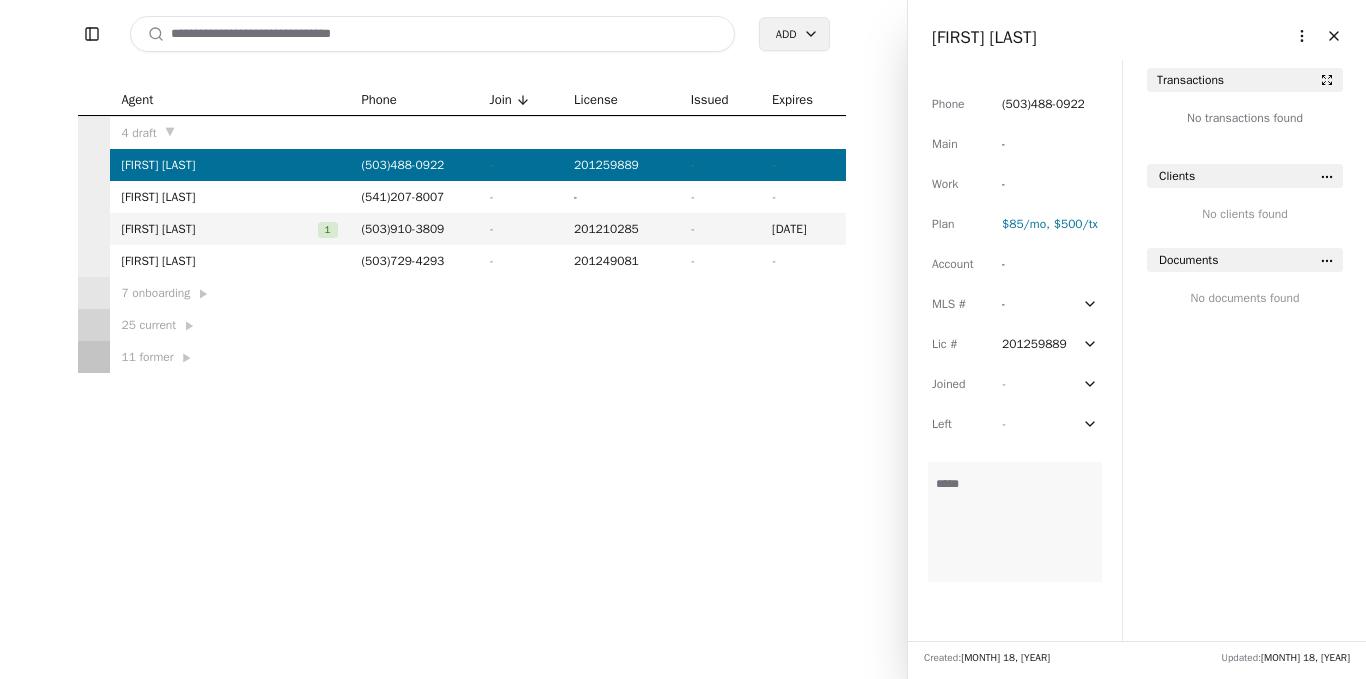click at bounding box center (1015, 522) 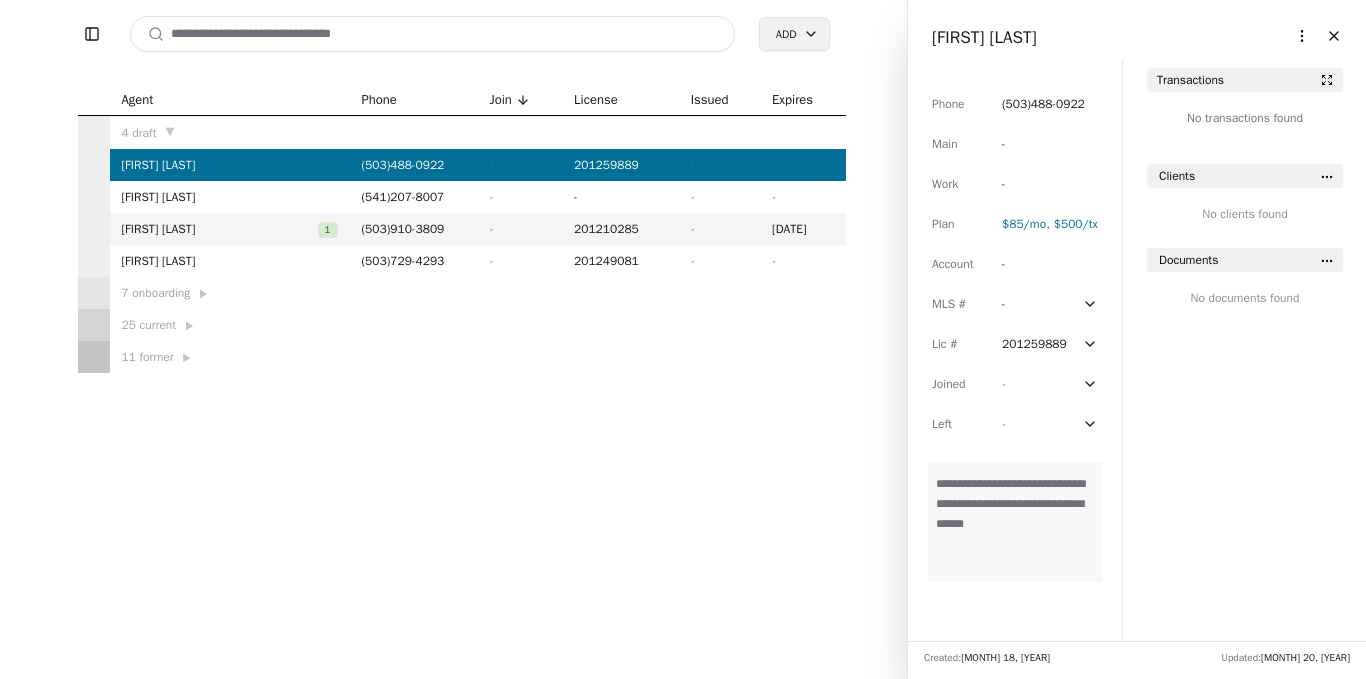 type on "**********" 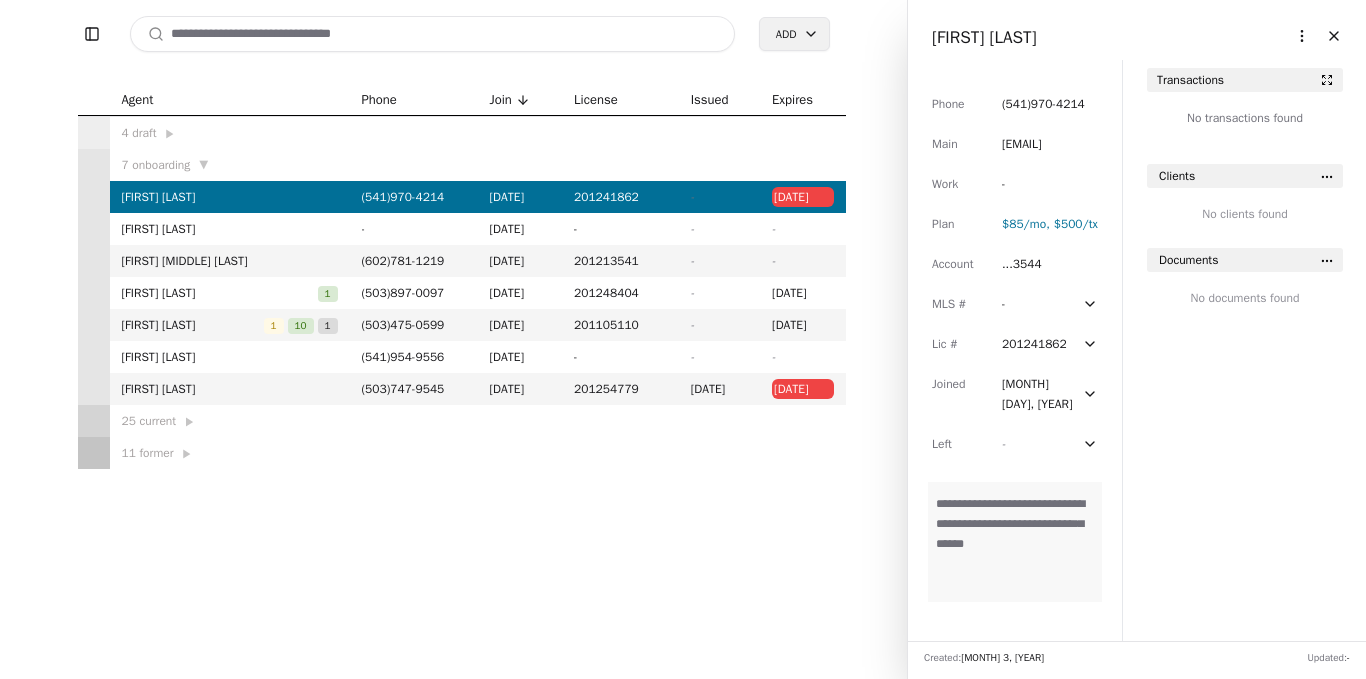 click at bounding box center (520, 132) 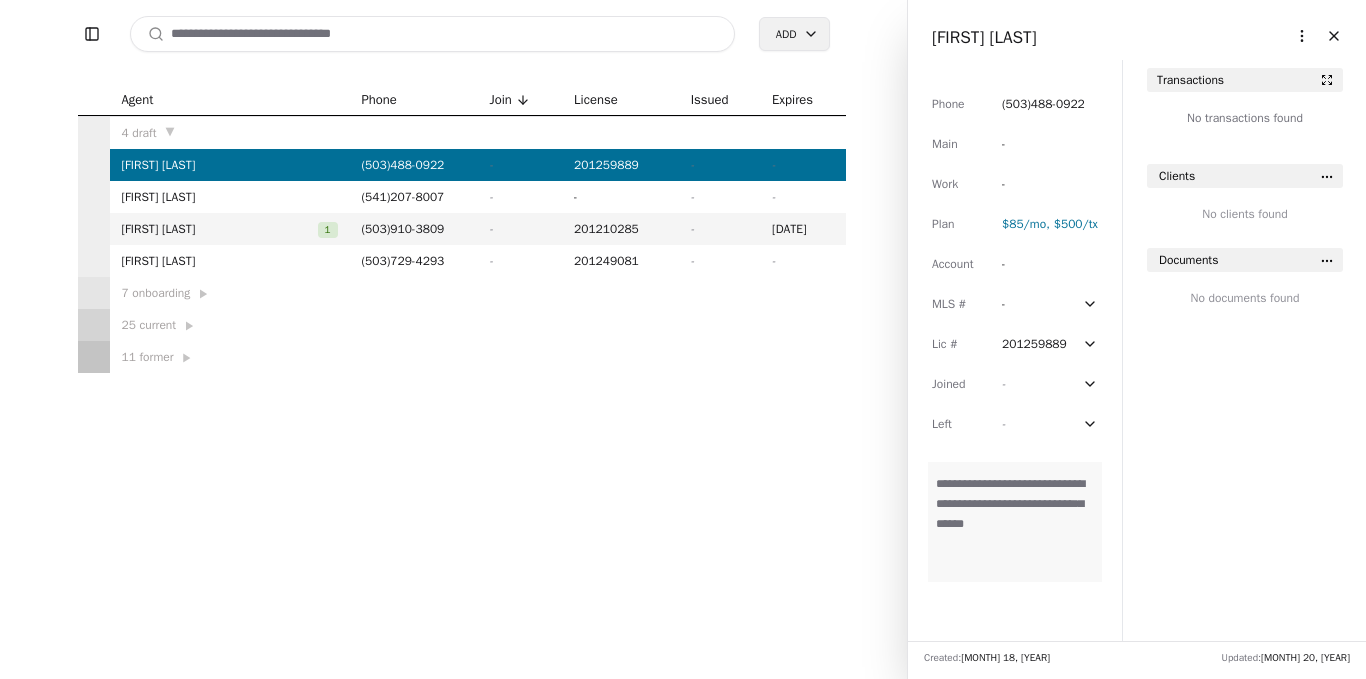 click on "-" at bounding box center (1020, 144) 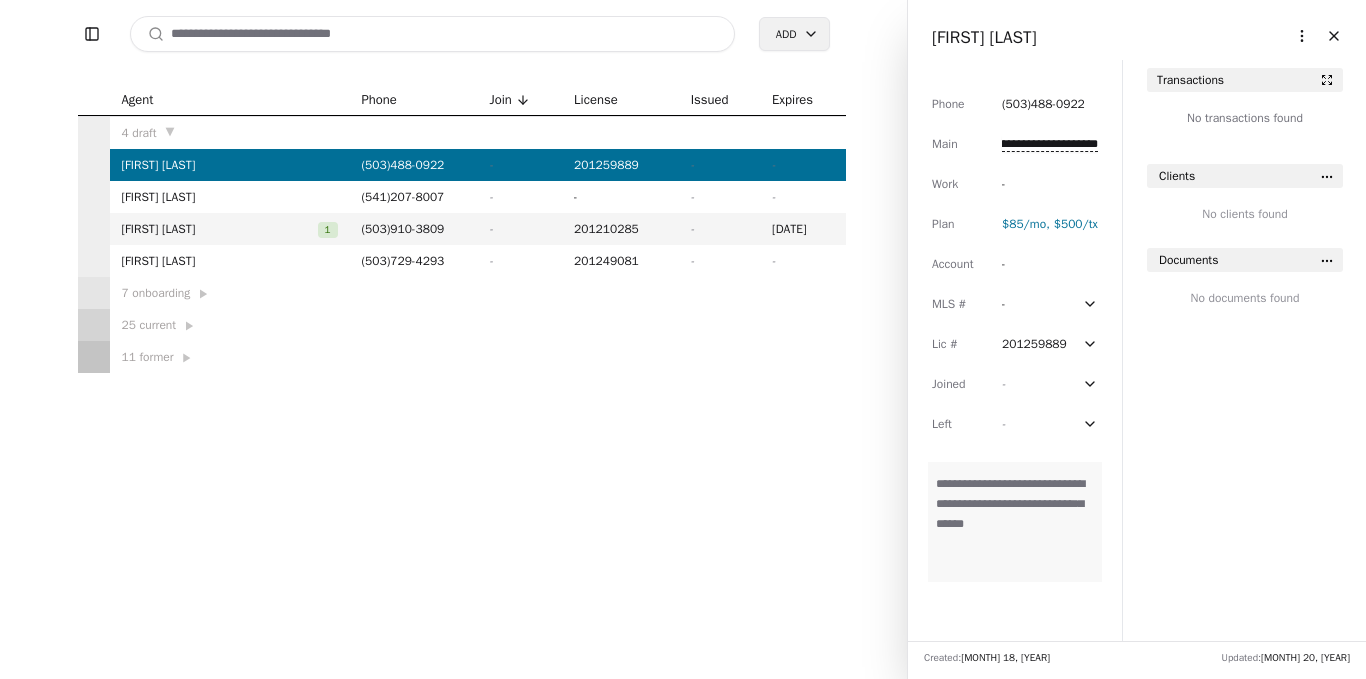 scroll, scrollTop: 0, scrollLeft: 75, axis: horizontal 